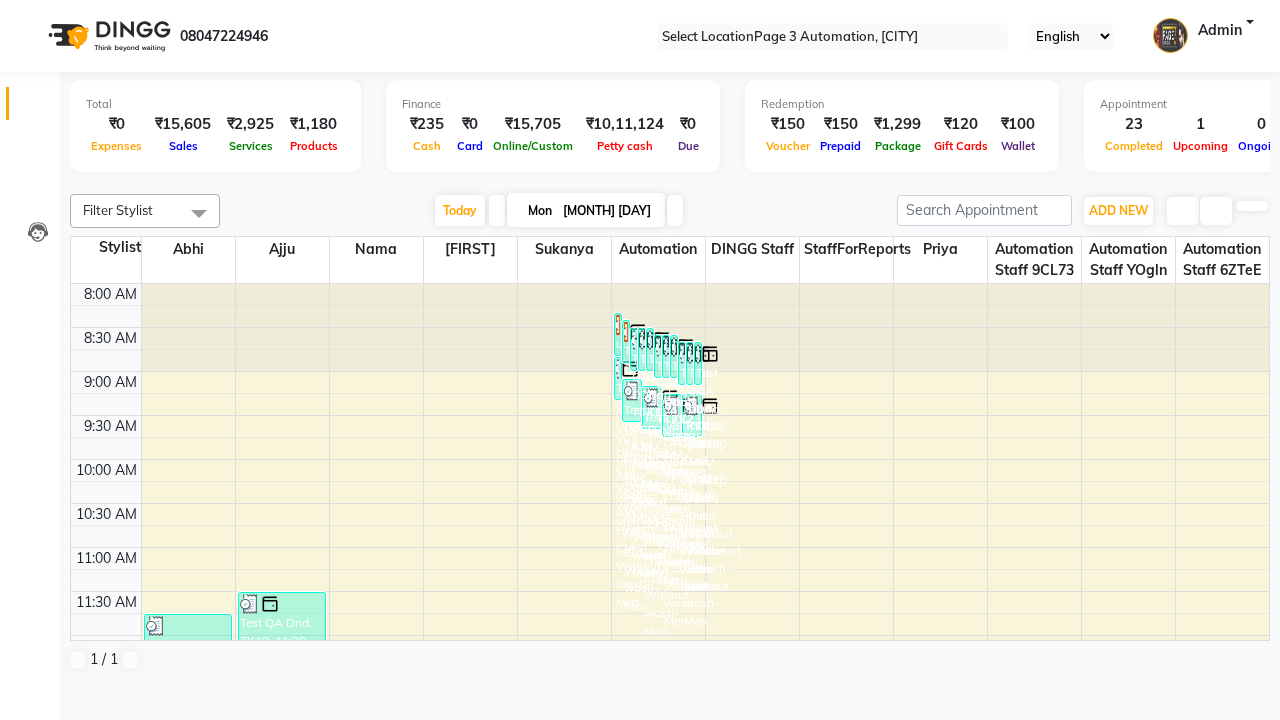 scroll, scrollTop: 0, scrollLeft: 0, axis: both 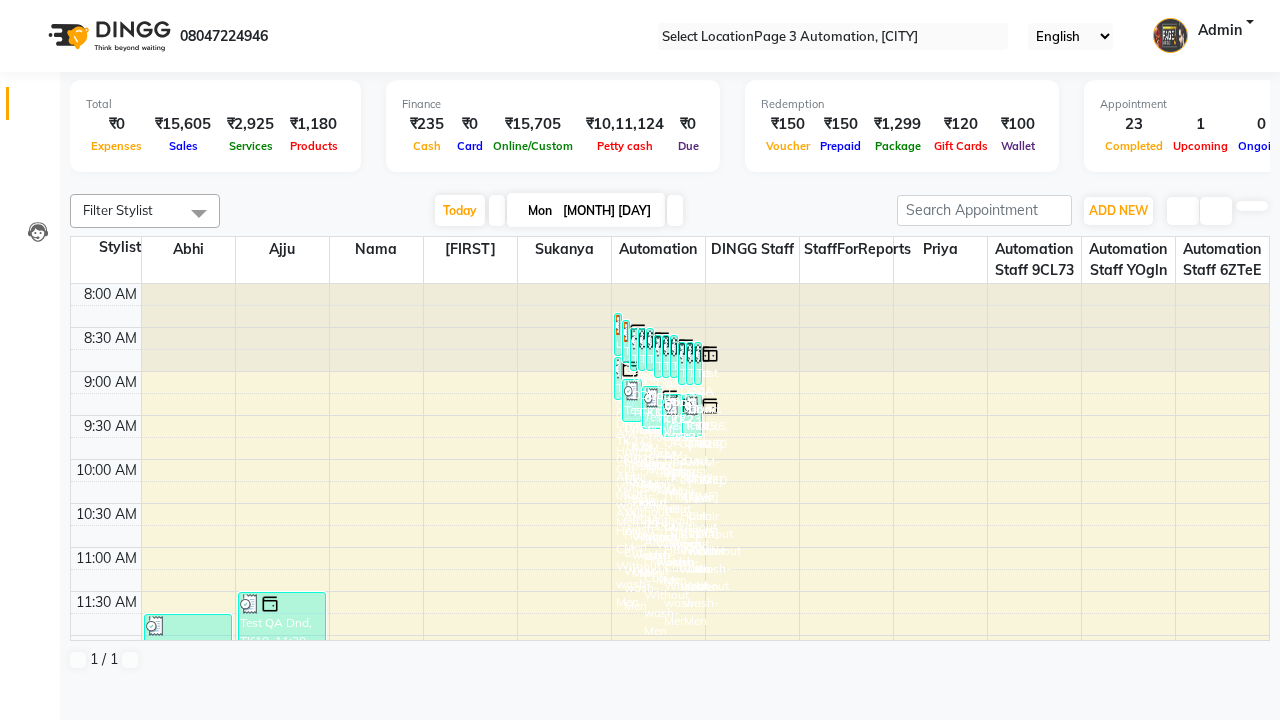 click at bounding box center [31, 8] 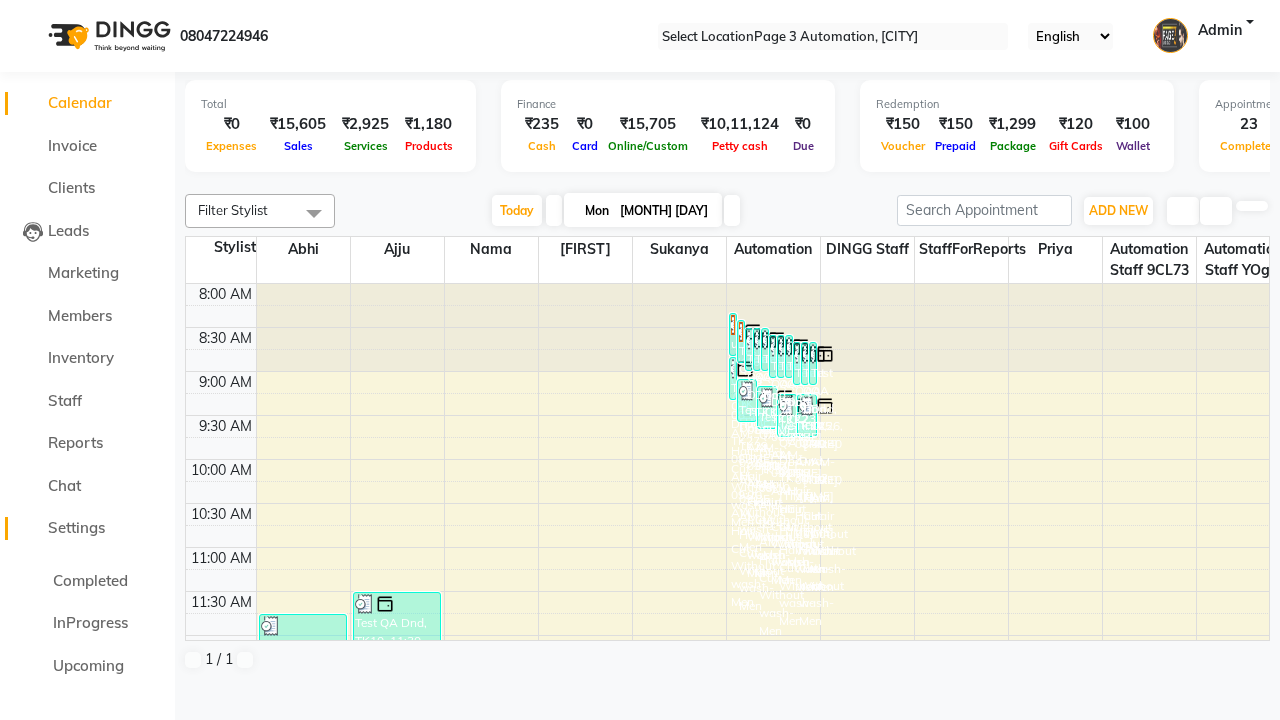 click on "Settings" at bounding box center (76, 527) 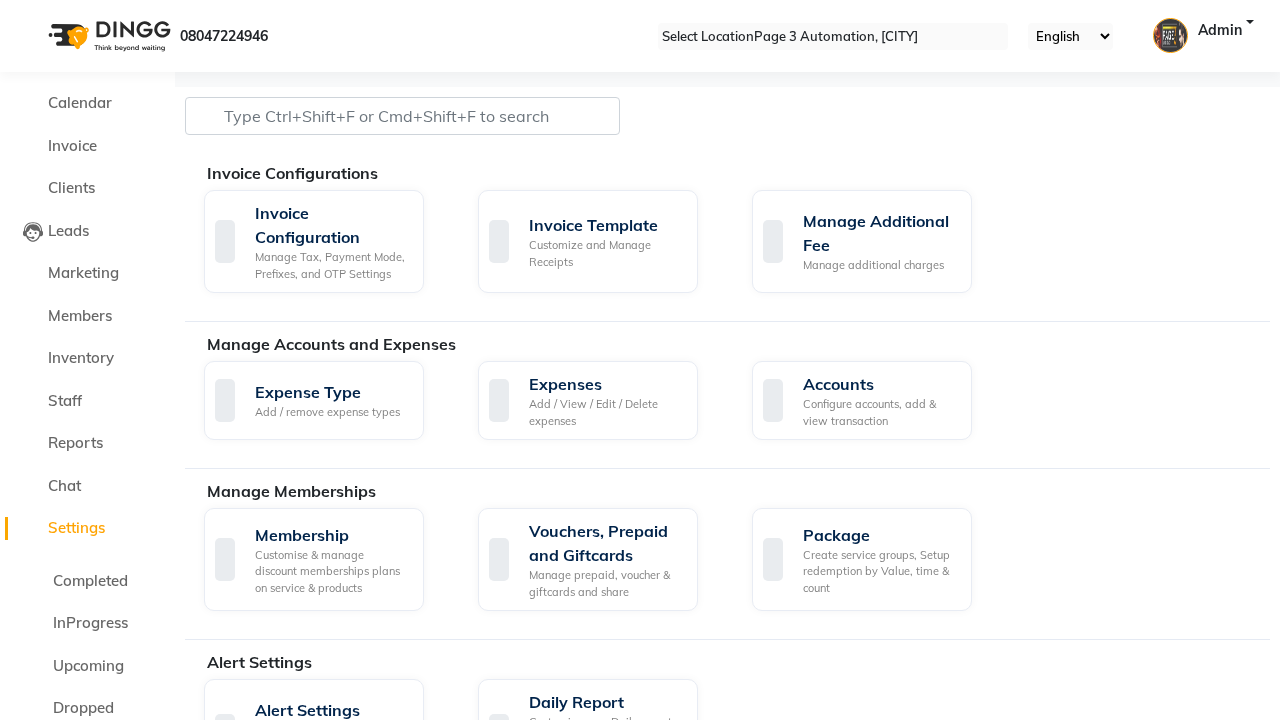 click on "Manage reset opening cash, change password." at bounding box center [1153, 1750] 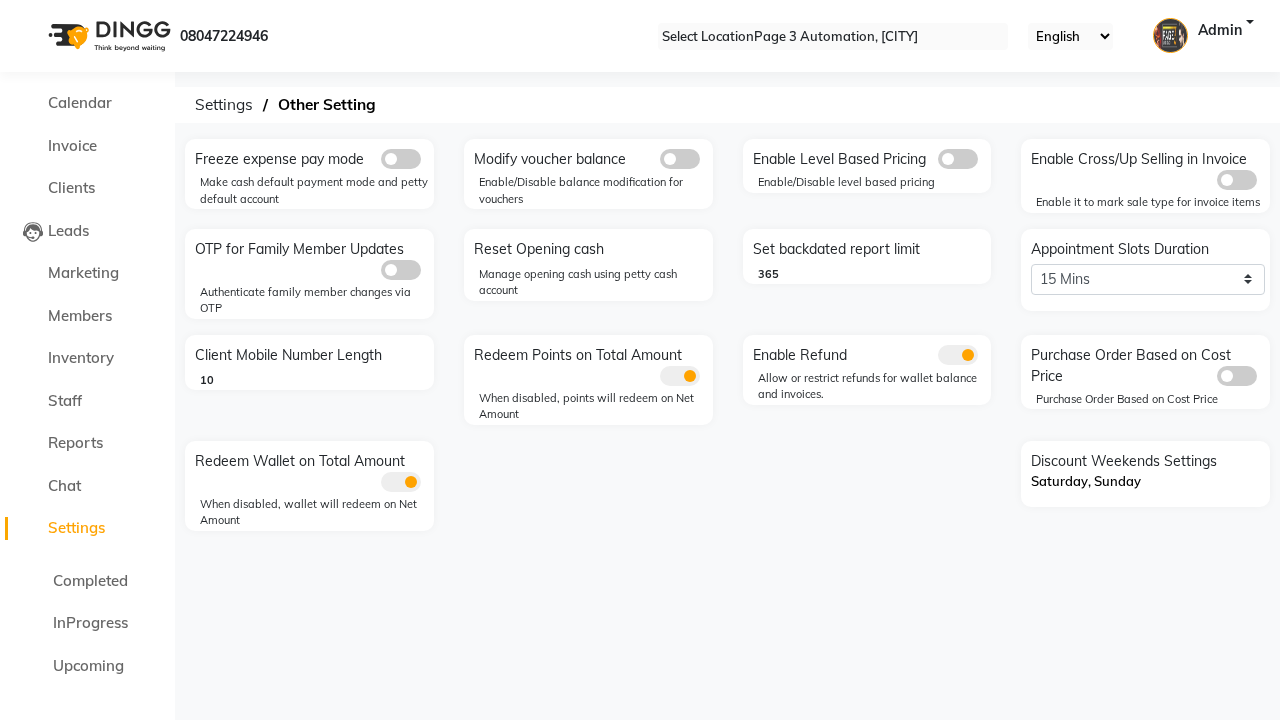 click at bounding box center (401, 159) 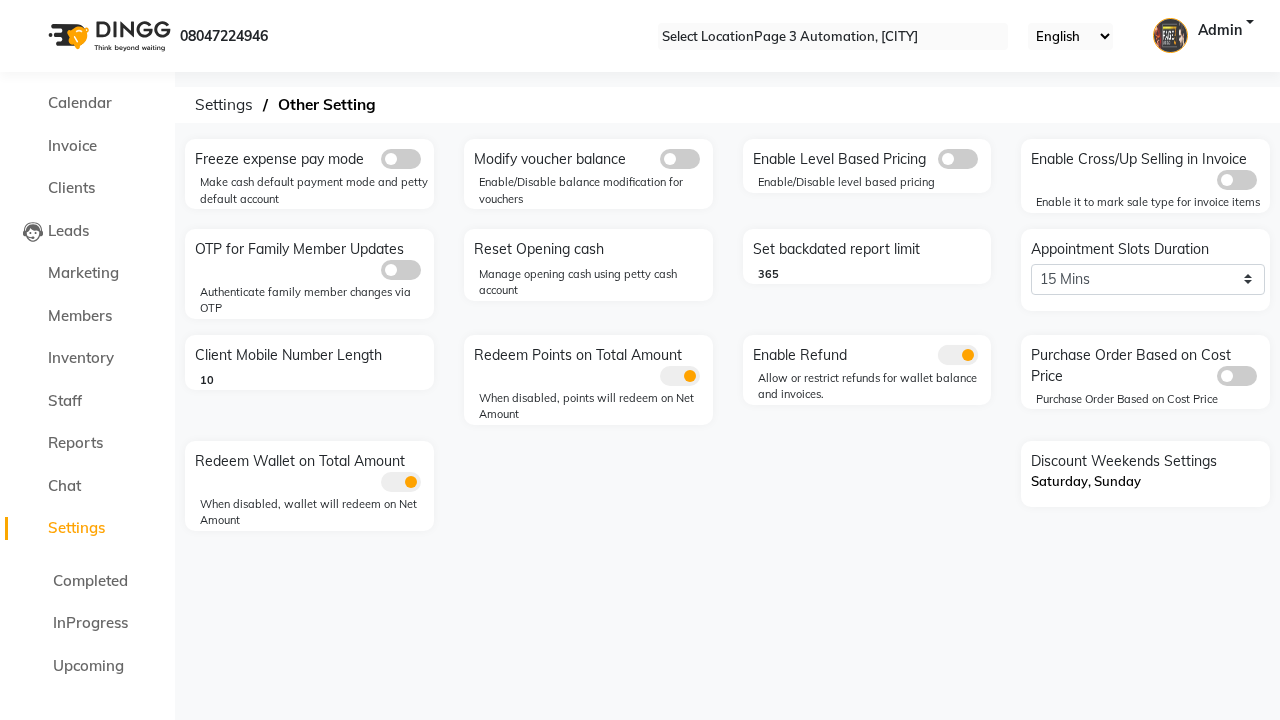 click at bounding box center [381, 164] 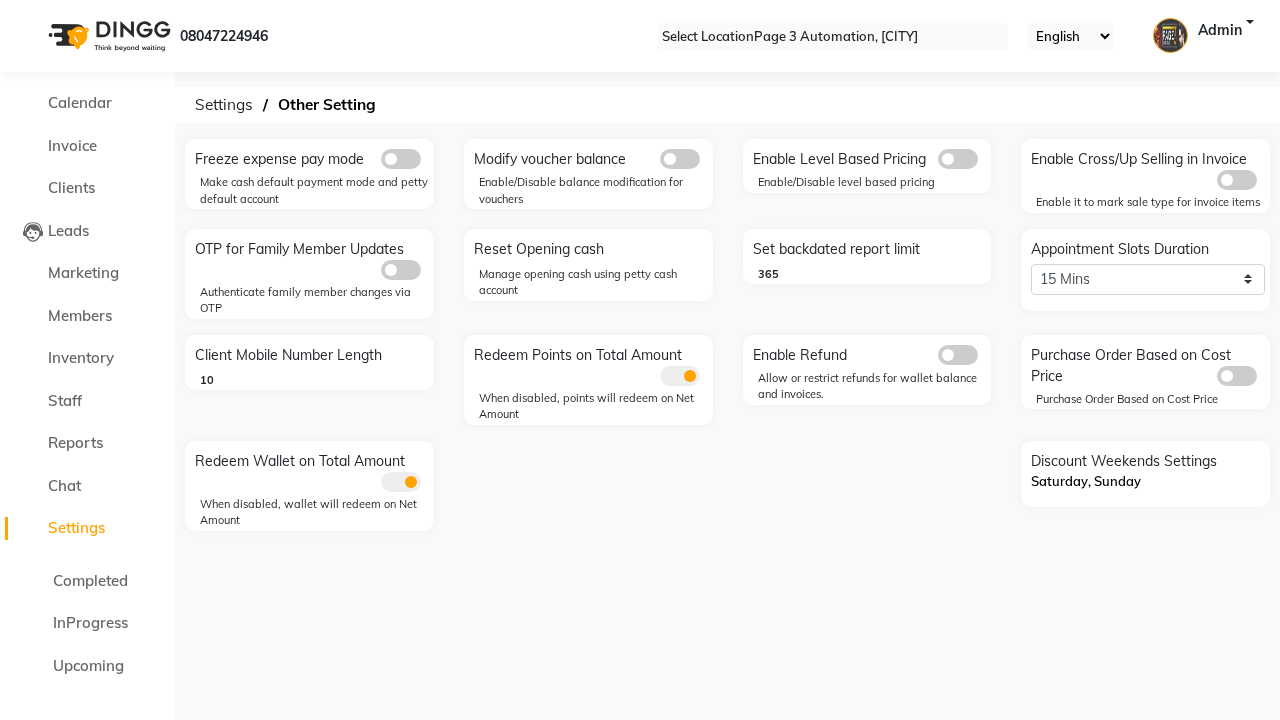 click at bounding box center [31, 8] 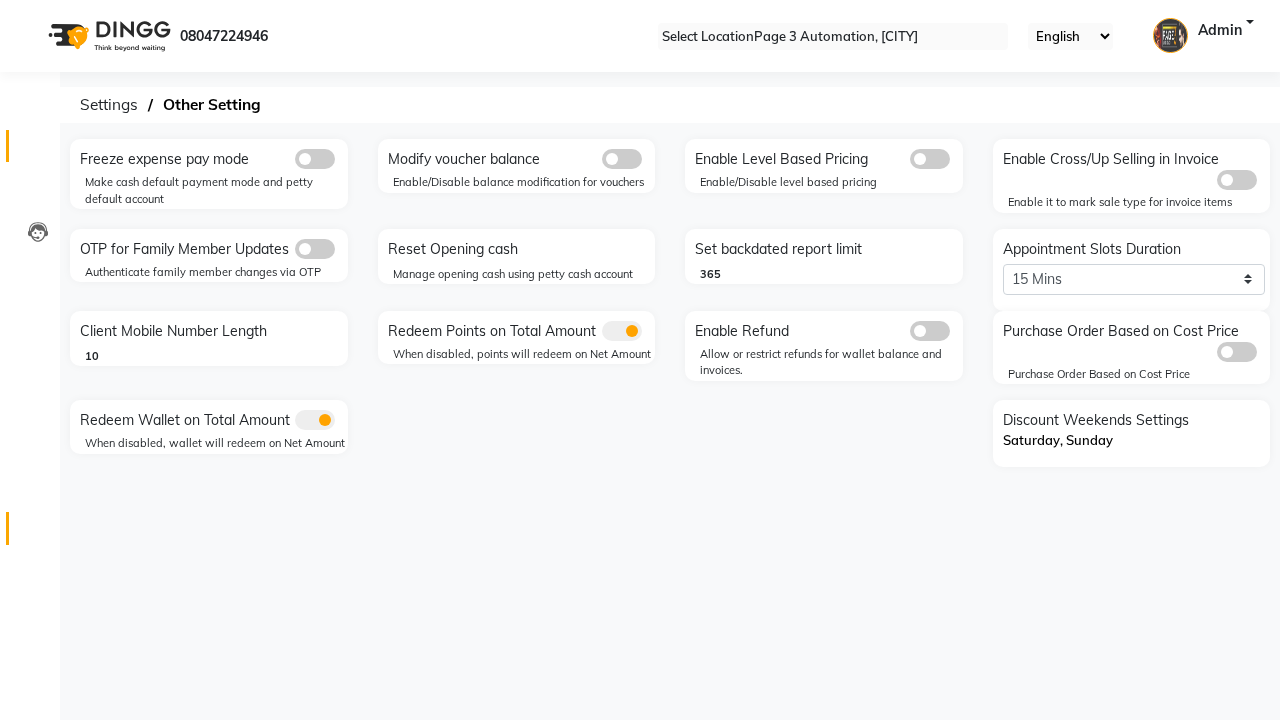 click at bounding box center [37, 151] 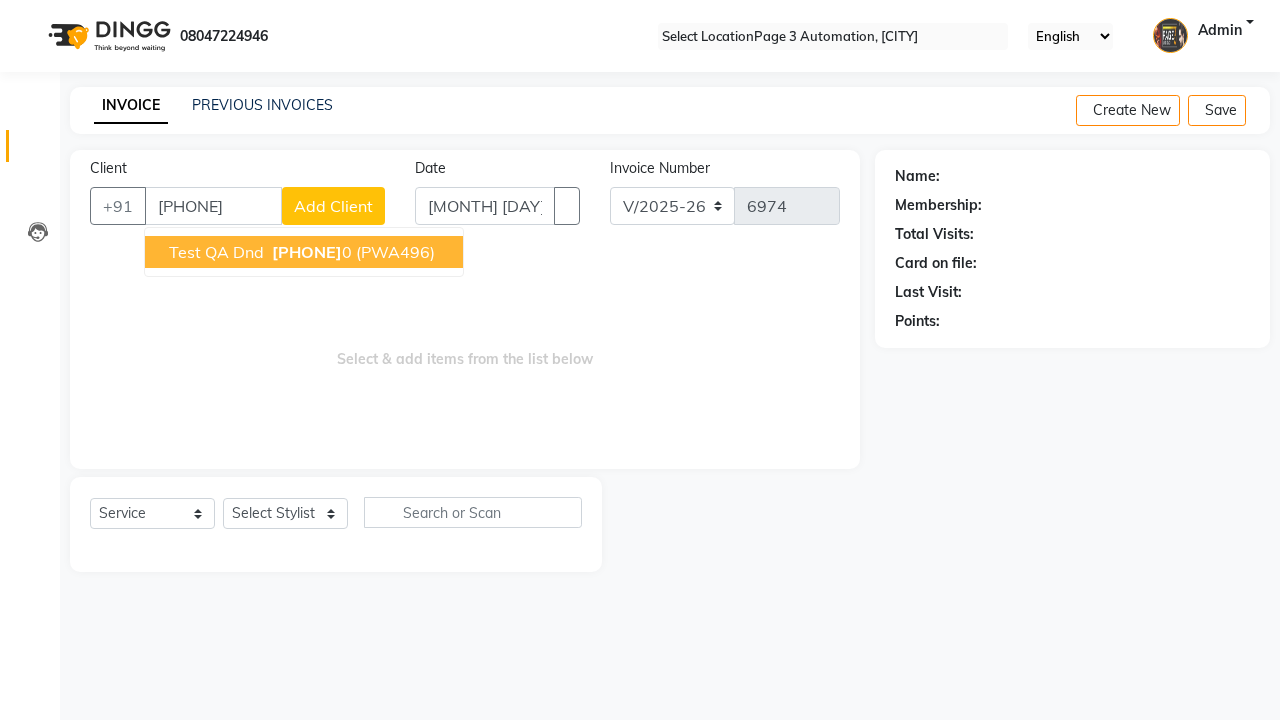 click on "[PHONE]" at bounding box center (307, 252) 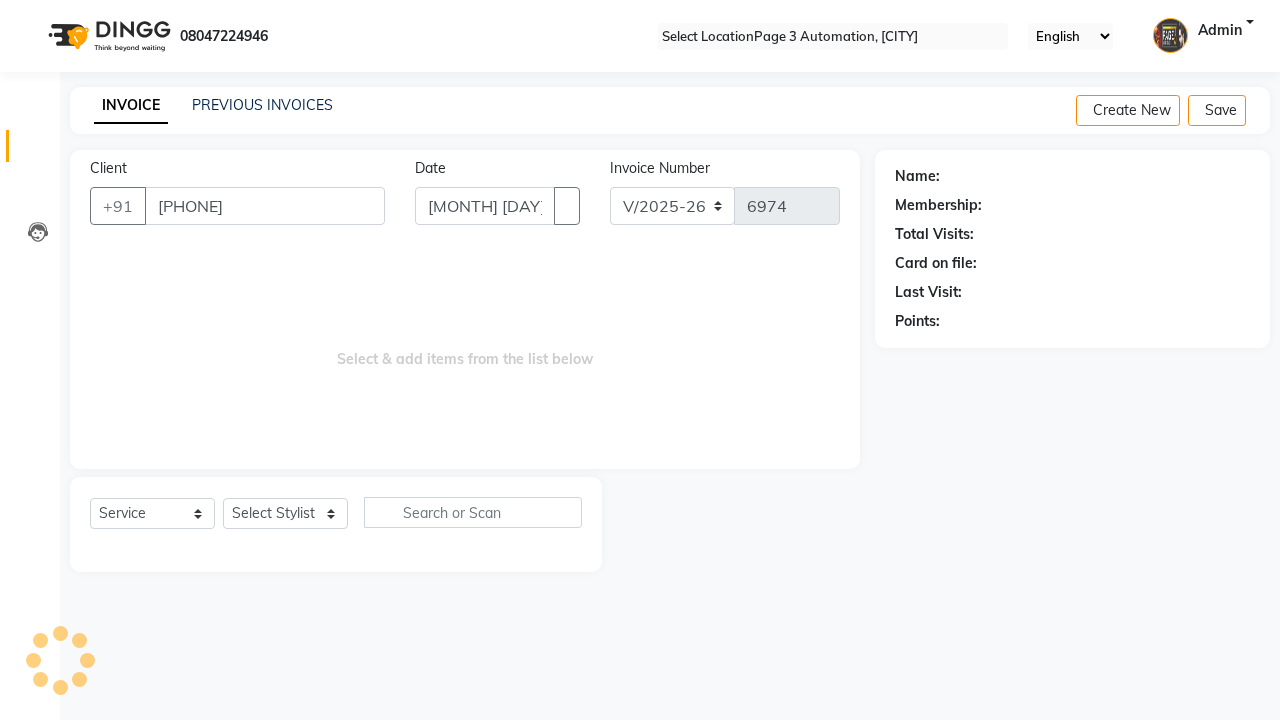 type on "[PHONE]" 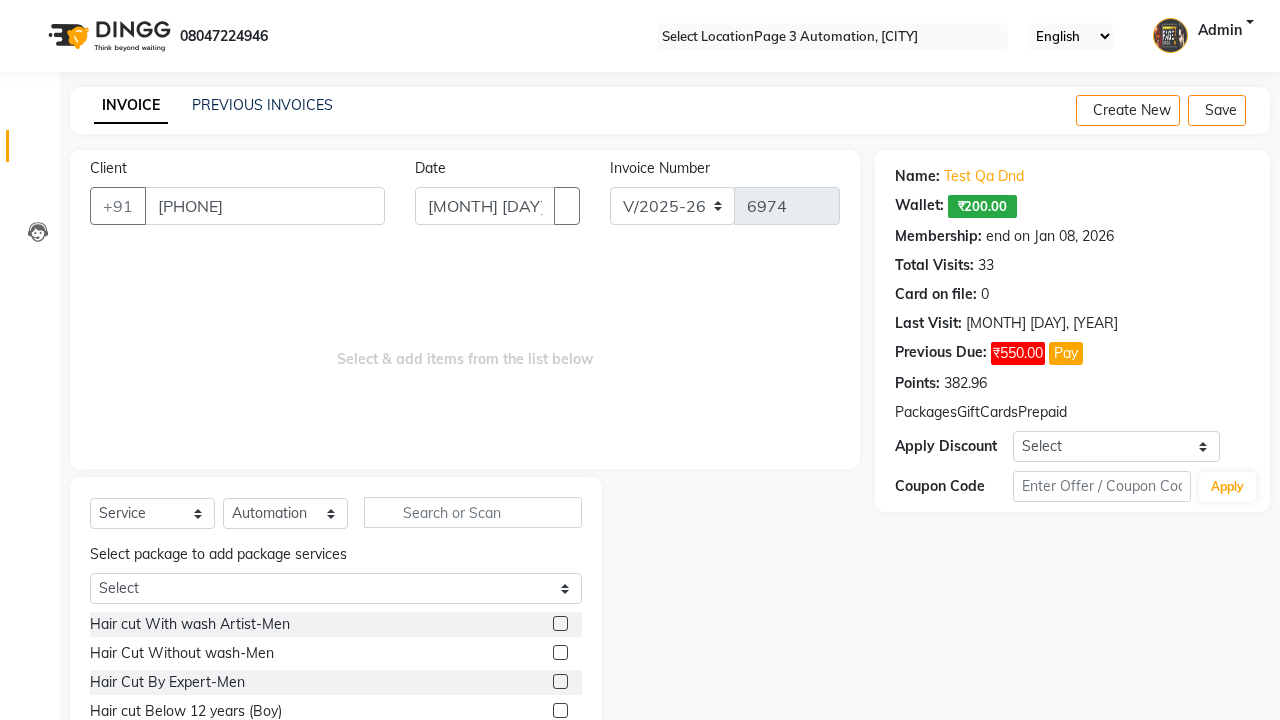 click at bounding box center [560, 652] 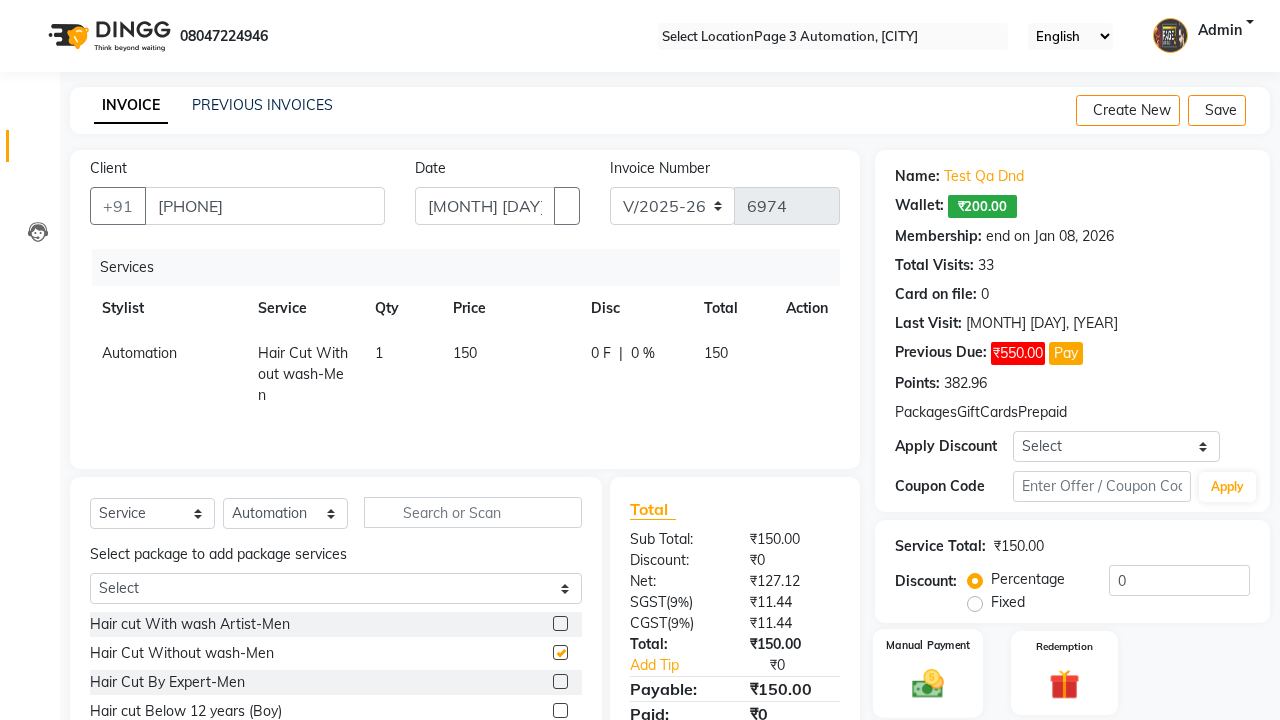 click at bounding box center [928, 683] 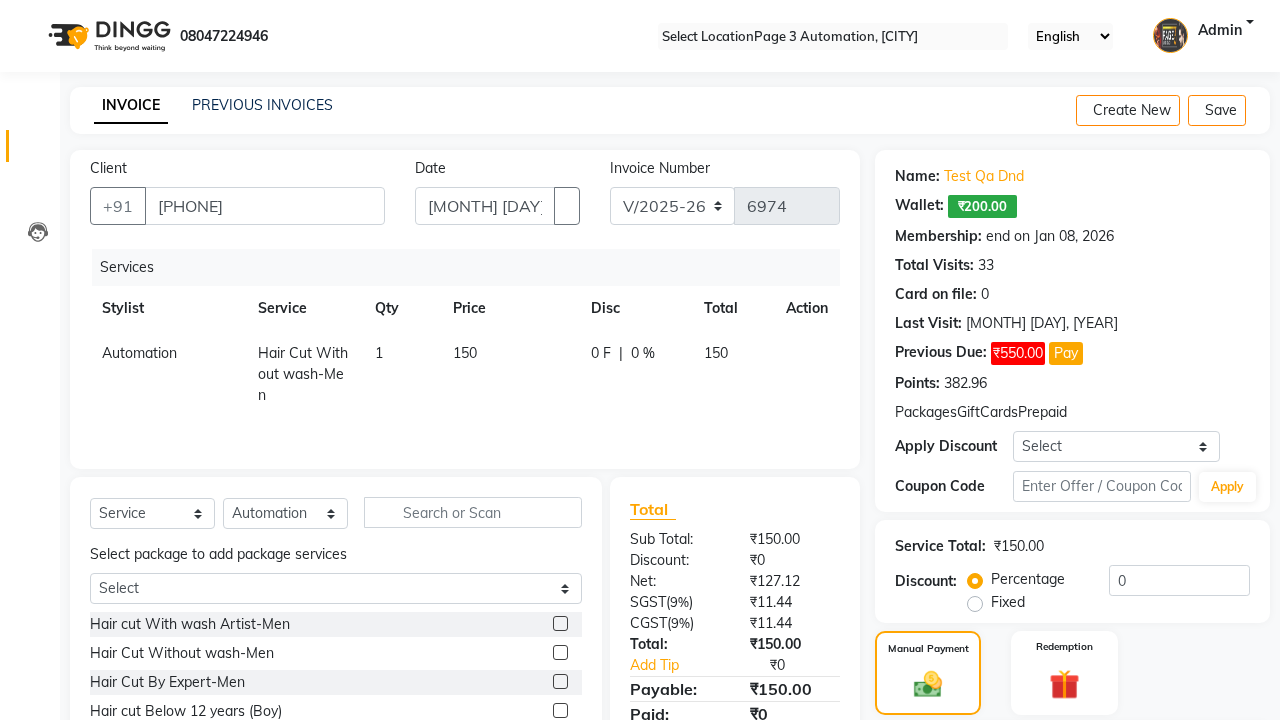 click on "PhonePe" at bounding box center (1048, 742) 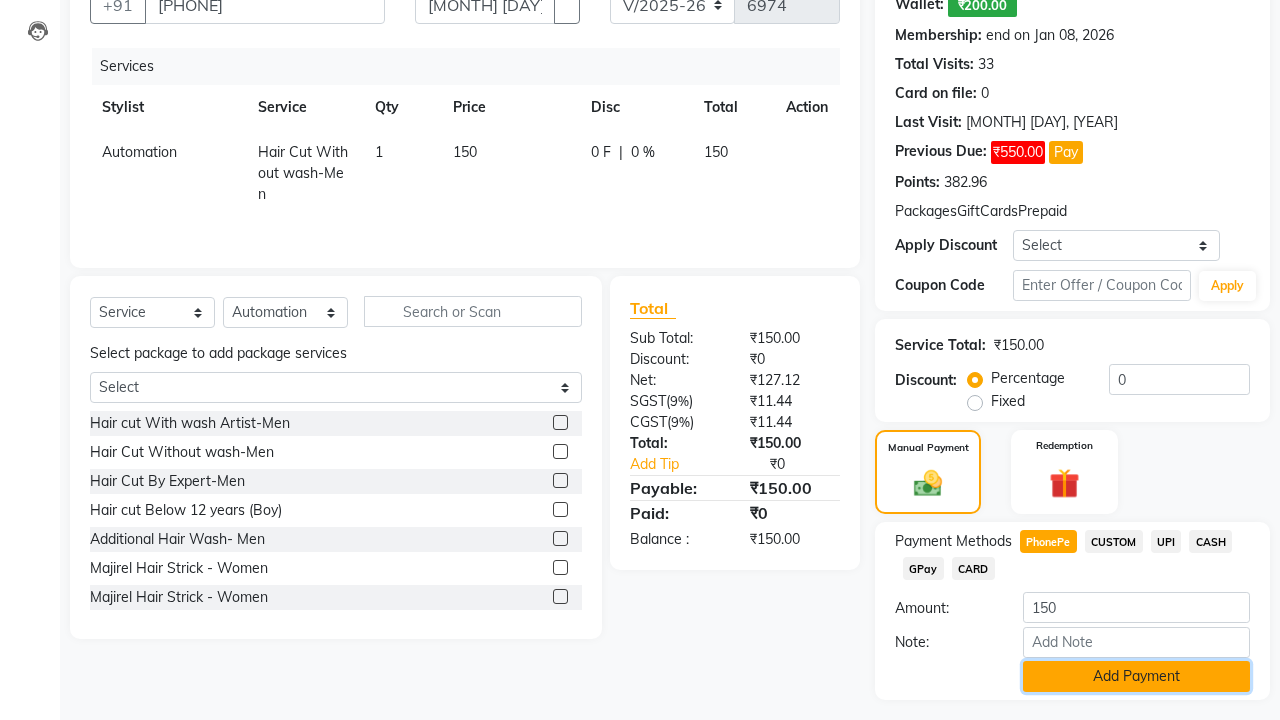 click on "Add Payment" at bounding box center [1136, 676] 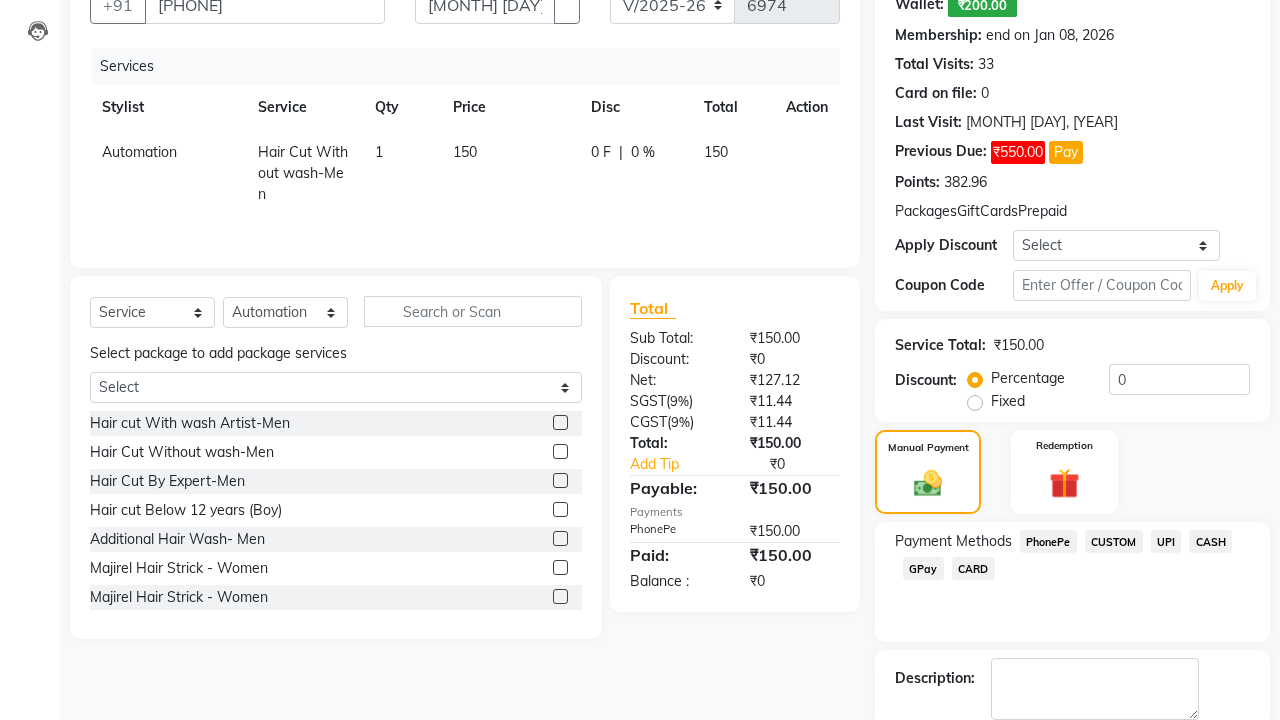 click at bounding box center [994, 747] 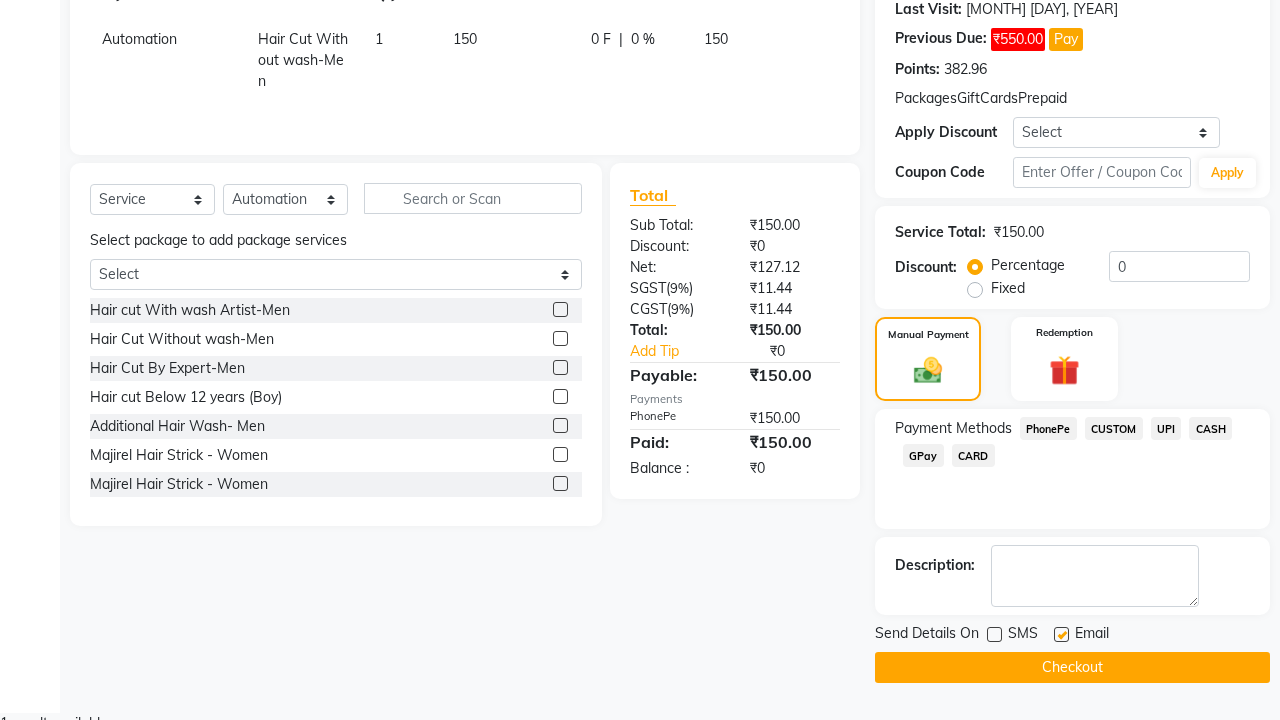 click at bounding box center (1061, 634) 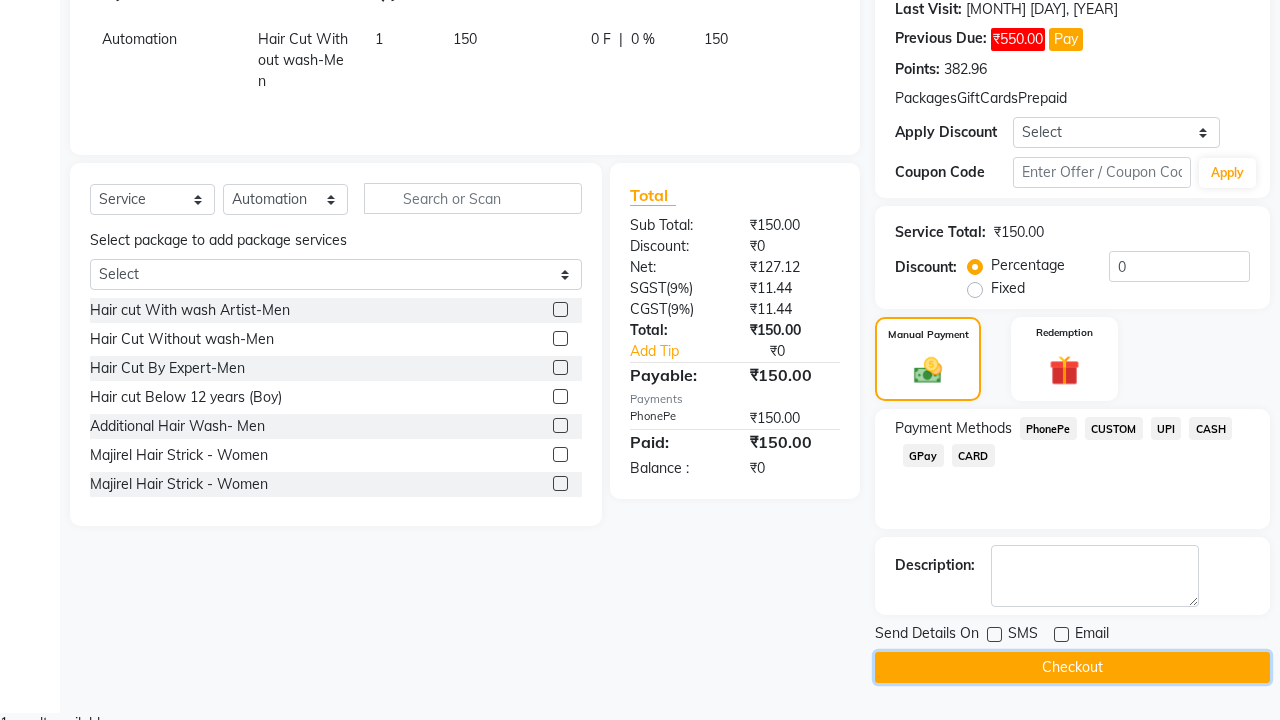 click on "Checkout" at bounding box center [1072, 667] 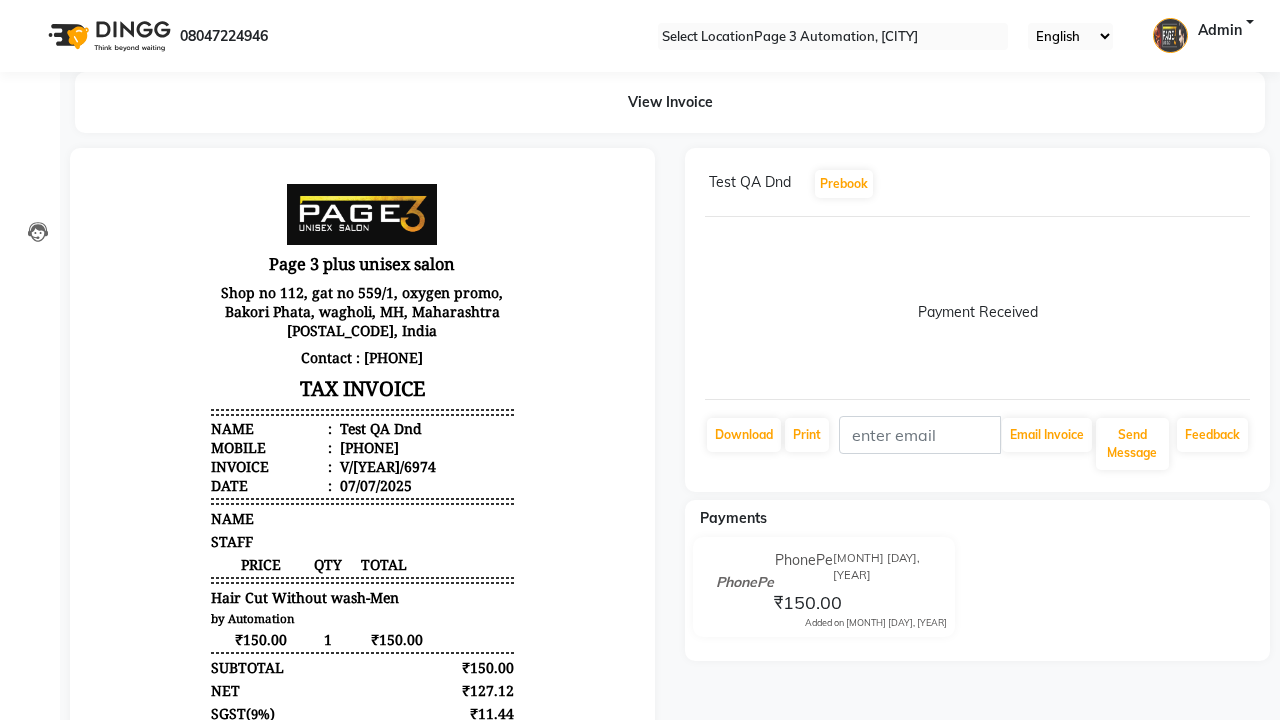 scroll, scrollTop: 0, scrollLeft: 0, axis: both 